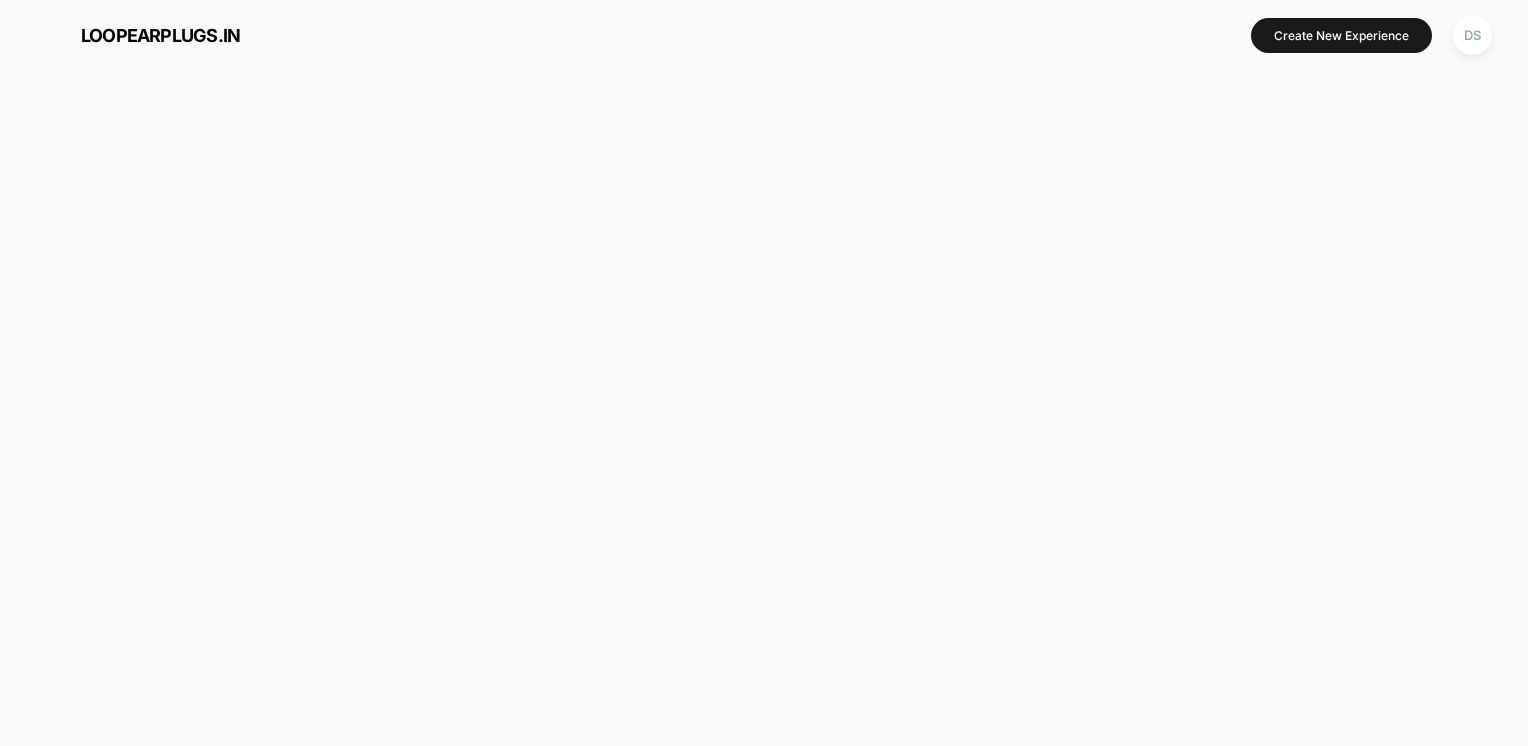scroll, scrollTop: 0, scrollLeft: 0, axis: both 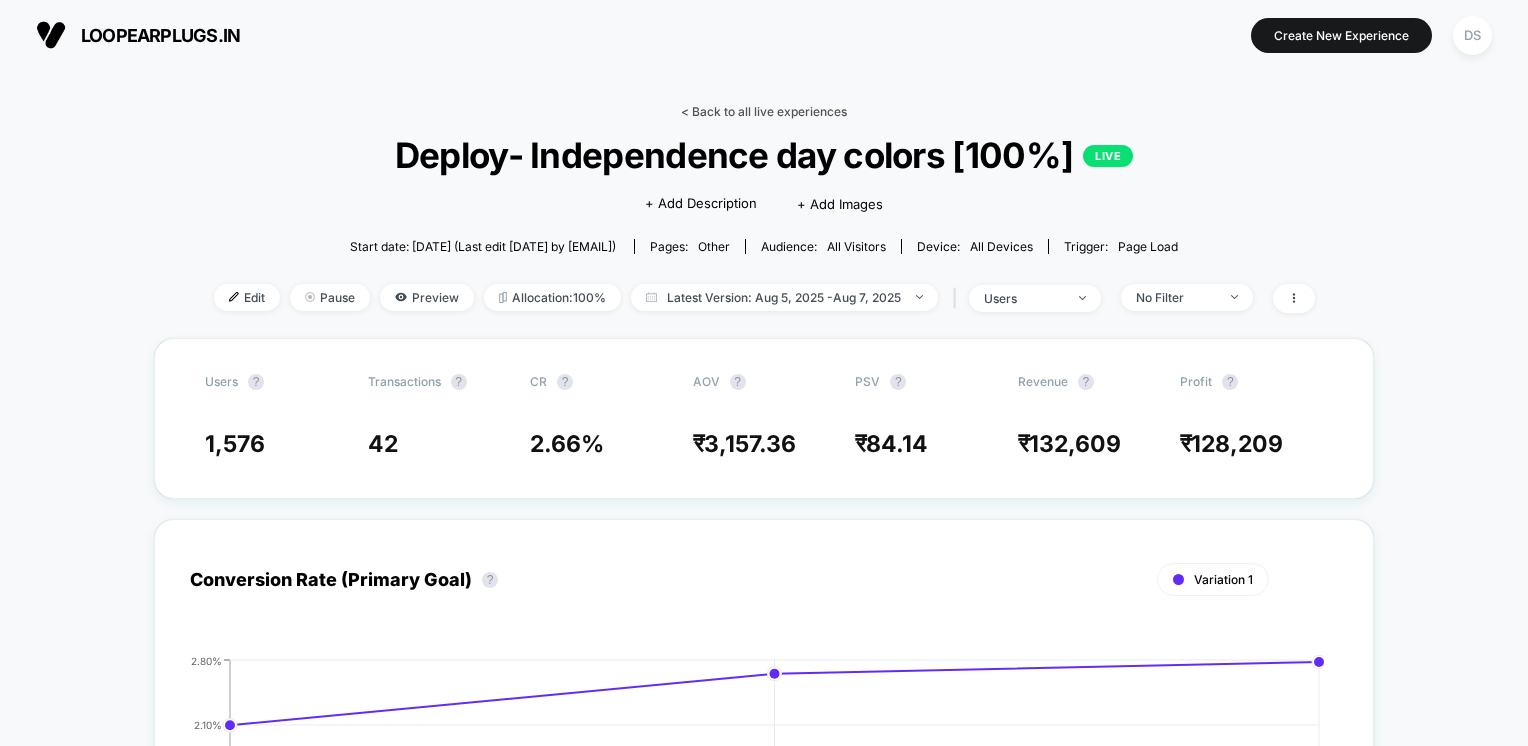 click on "< Back to all live experiences" at bounding box center [764, 111] 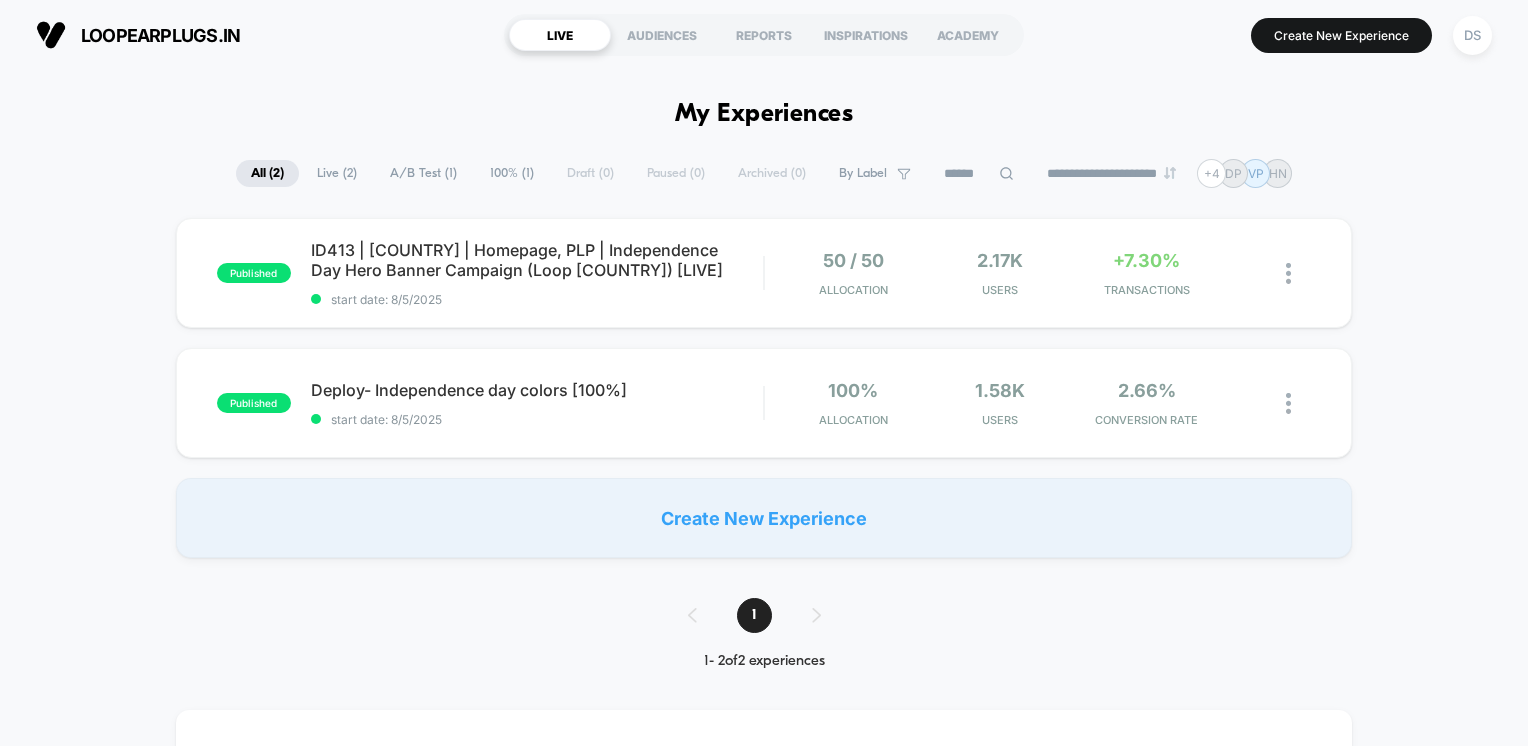 scroll, scrollTop: 0, scrollLeft: 0, axis: both 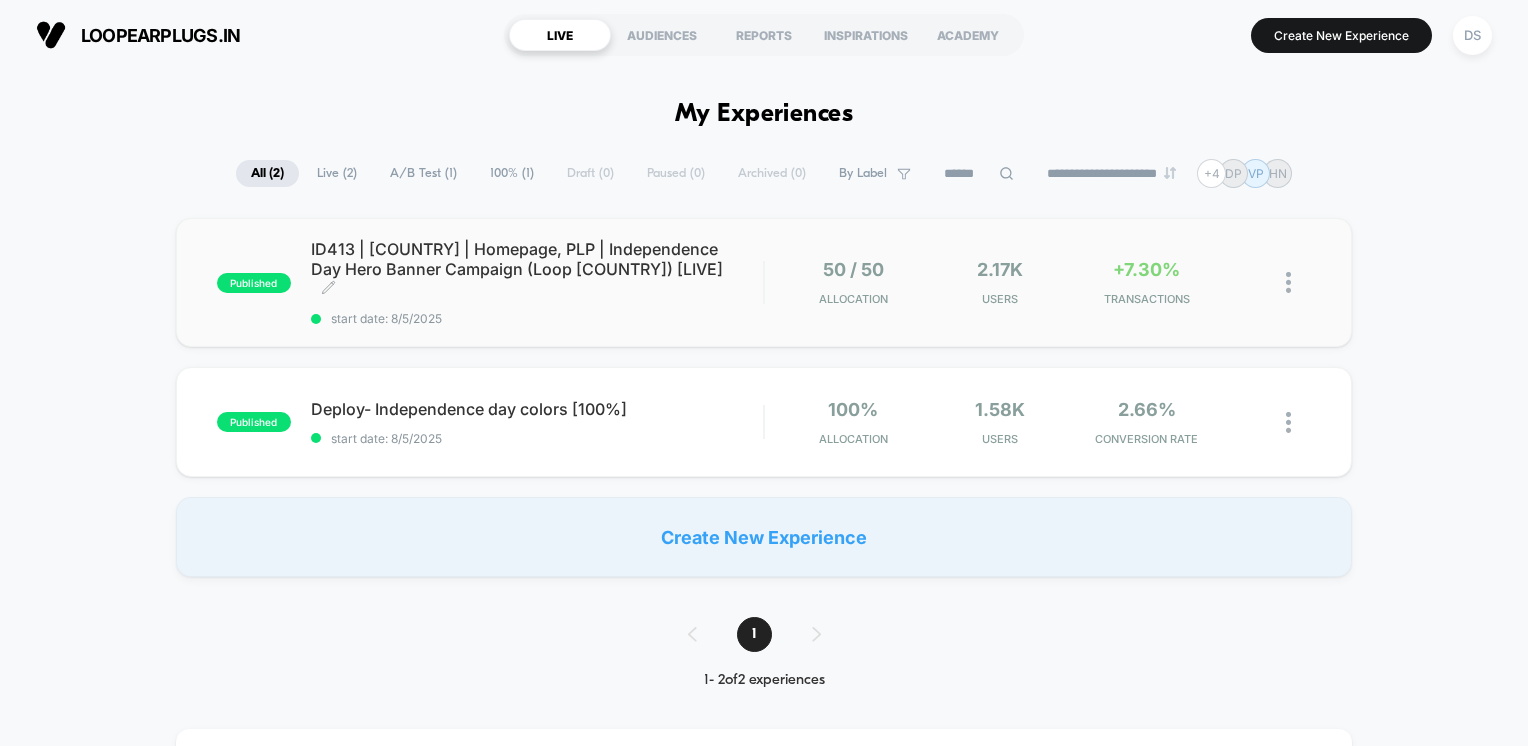 click on "ID413 | India | Homepage, PLP |  Independence Day Hero Banner Campaign (Loop India) [LIVE] Click to edit experience details Click to edit experience details start date: 8/5/2025" at bounding box center [537, 282] 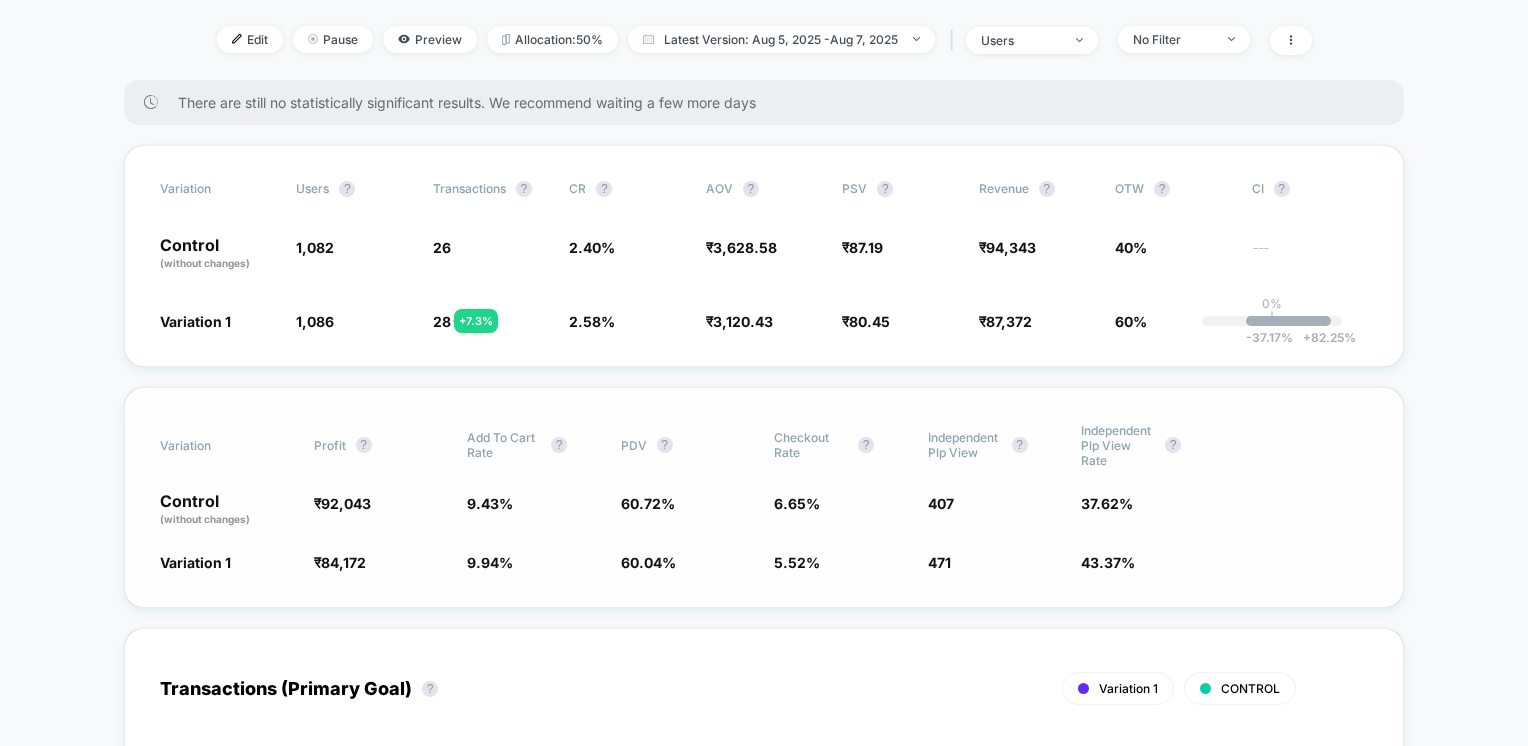 scroll, scrollTop: 0, scrollLeft: 0, axis: both 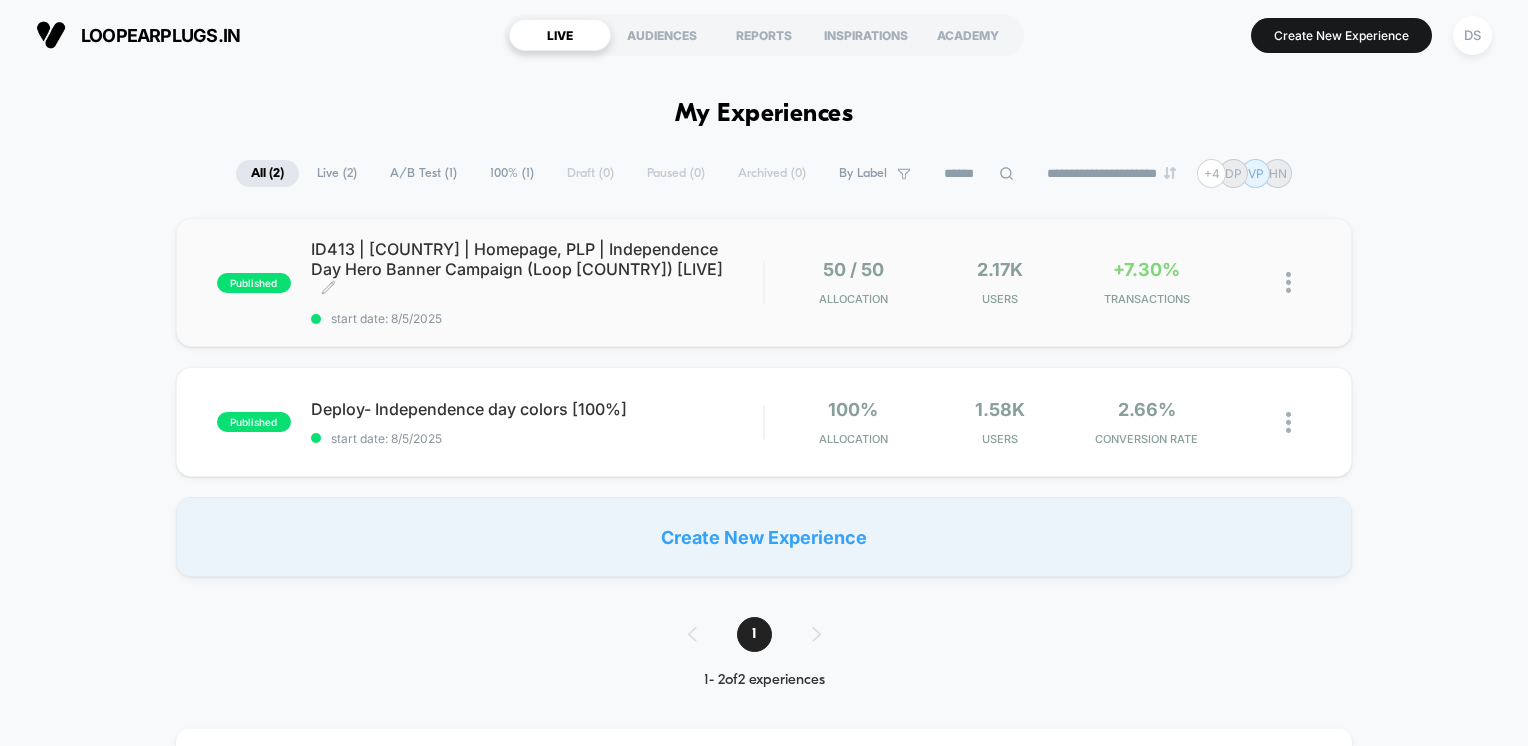click on "ID413 | India | Homepage, PLP |  Independence Day Hero Banner Campaign (Loop India) [LIVE] Click to edit experience details" at bounding box center [537, 269] 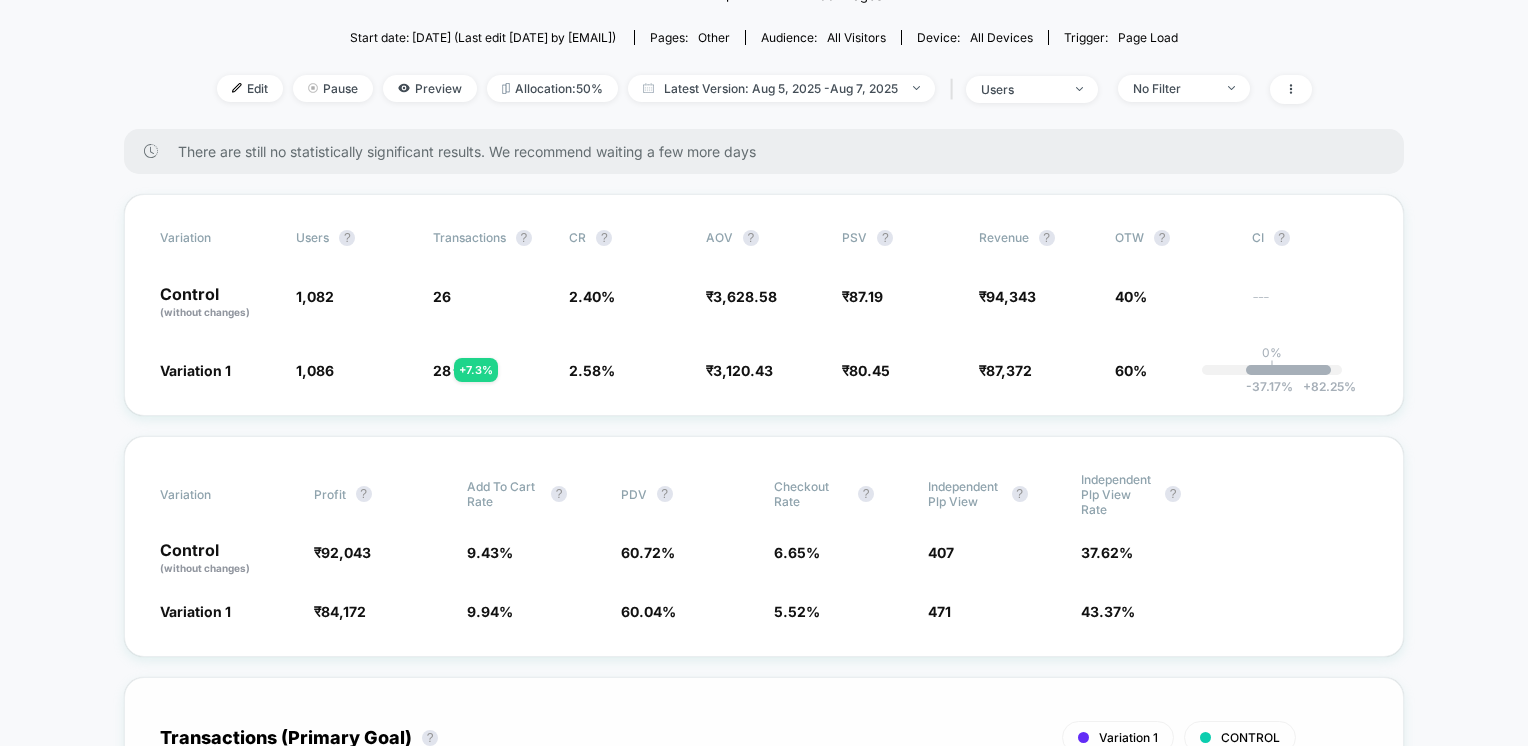 scroll, scrollTop: 0, scrollLeft: 0, axis: both 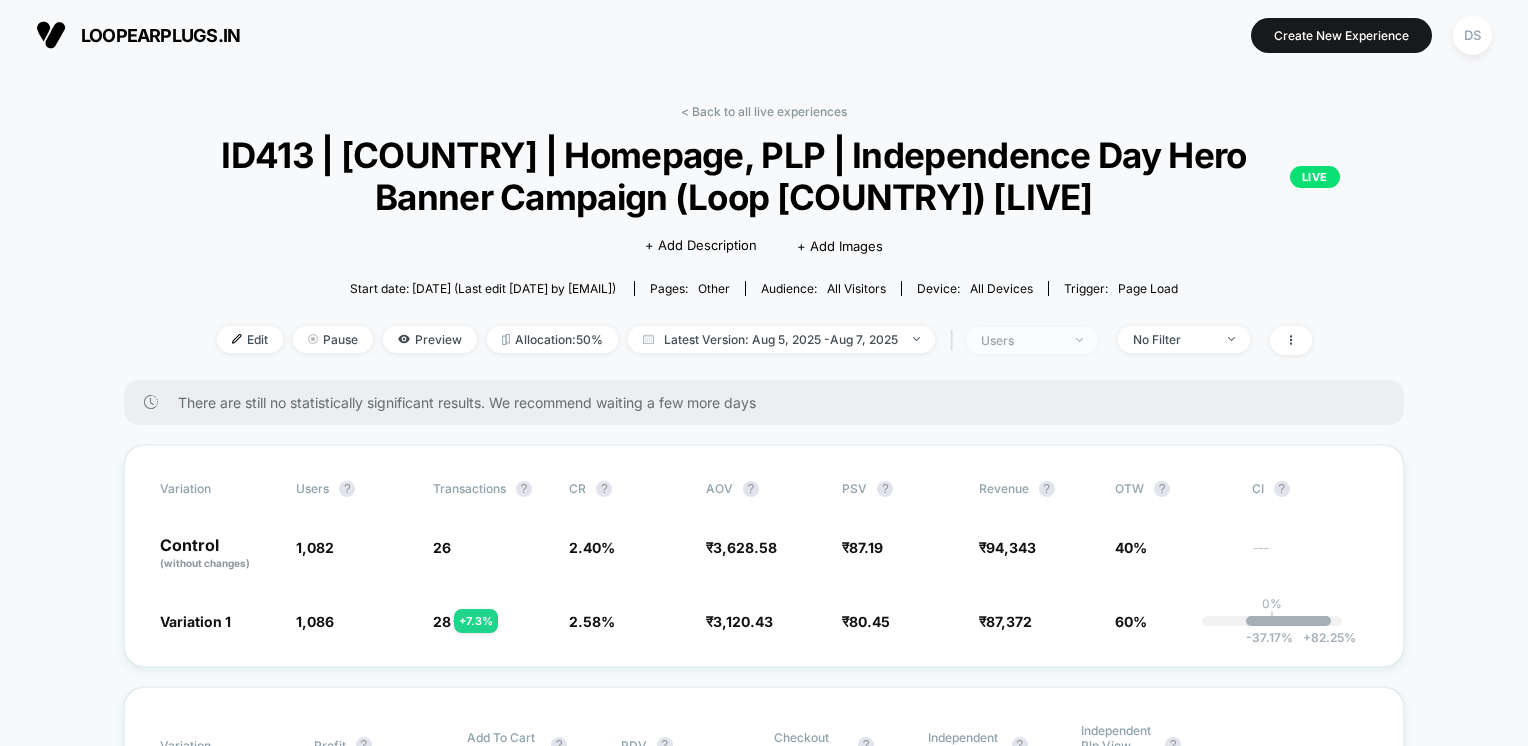 click on "users" at bounding box center [1021, 340] 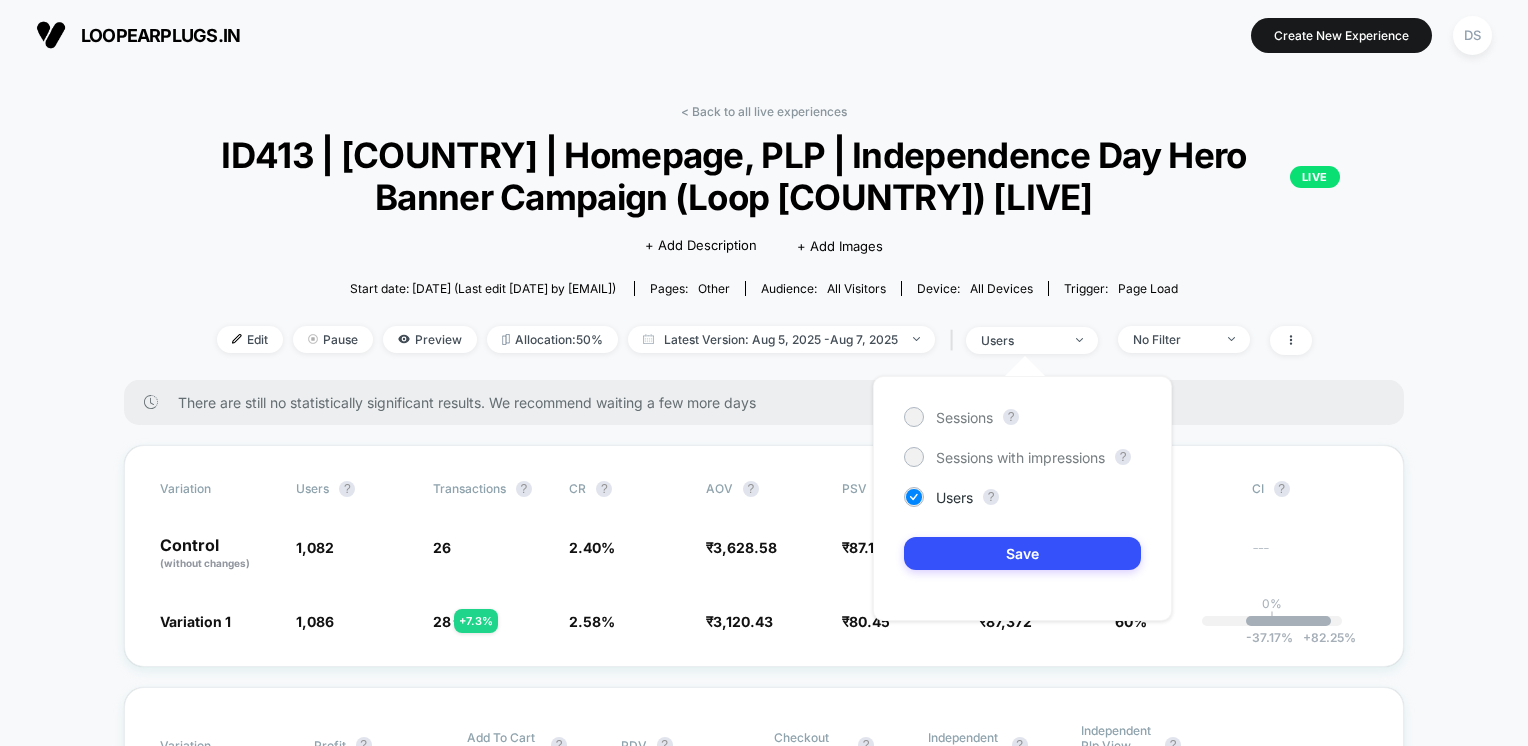 click on "< Back to all live experiences  ID413 | [COUNTRY] | Homepage, PLP |  Independence Day Hero Banner Campaign (Loop [COUNTRY]) [LIVE] LIVE Click to edit experience details + Add Description + Add Images Start date: [DATE] (Last edit [DATE] by [EMAIL]) Pages: other Audience: All Visitors Device: all devices Trigger: Page Load Edit Pause  Preview Allocation:  50% Latest Version:     [DATE]    -    [DATE] |   users   No Filter There are still no statistically significant results. We recommend waiting a few more days Variation users ? Transactions ? CR ? AOV ? PSV ? Revenue ? OTW ? CI ? Control (without changes) 1,082 26 2.40 % ₹ 3,628.58 ₹ 87.19 ₹ 94,343 40% --- Variation 1 1,086 + 0.37 % 28 + 7.3 % 2.58 % + 7.3 % ₹ 3,120.43 - 14 % ₹ 80.45 - 7.7 % ₹ 87,372 - 7.7 % 60% 0% | -37.17 % + 82.25 % Variation Profit ? Add To Cart Rate ? PDV ? Checkout Rate ? Independent Plp View ? Independent Plp View Rate ? Control (without changes) ₹ 92,043 9.43 % 60.72 % 6.65 % 407 37.62 % ₹ -" at bounding box center [764, 4261] 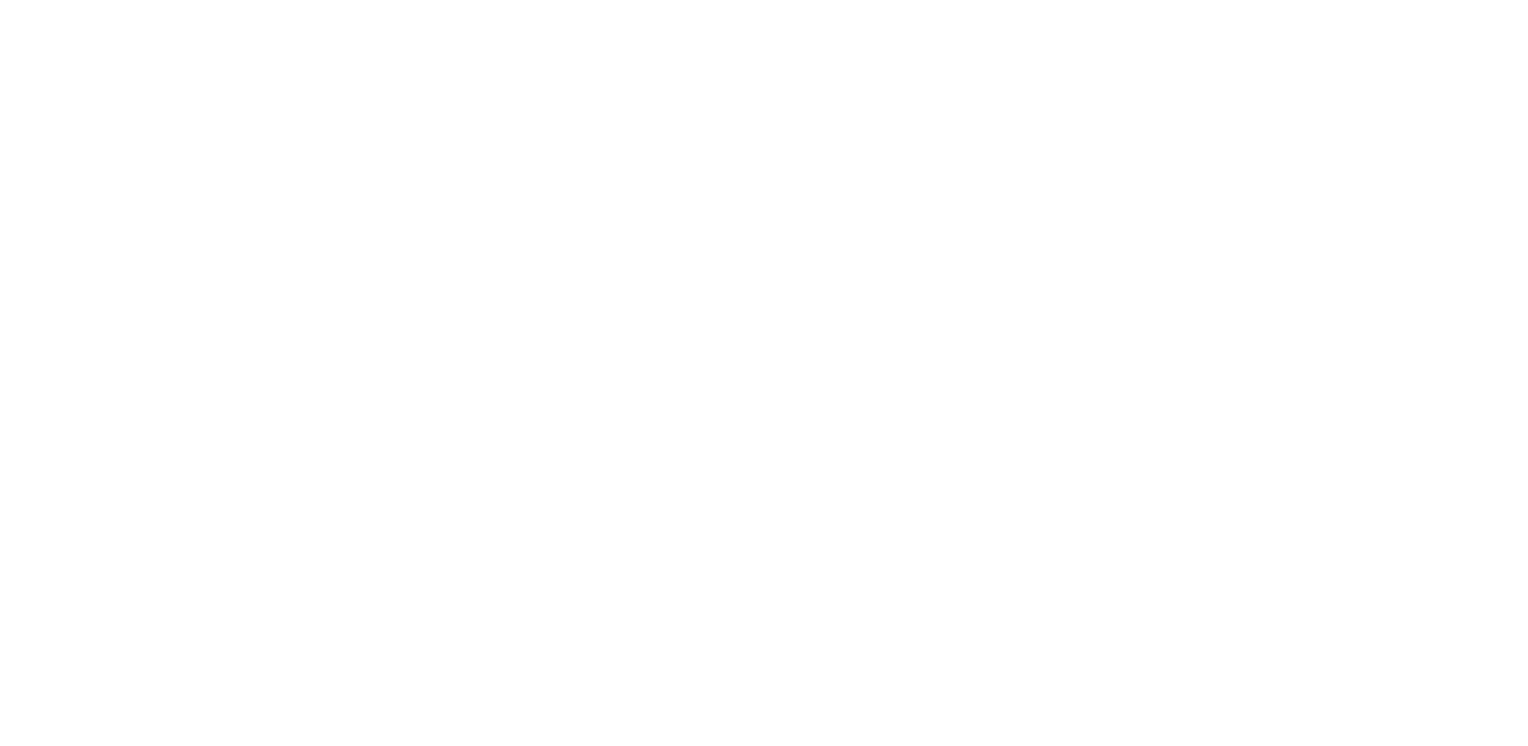 scroll, scrollTop: 0, scrollLeft: 0, axis: both 